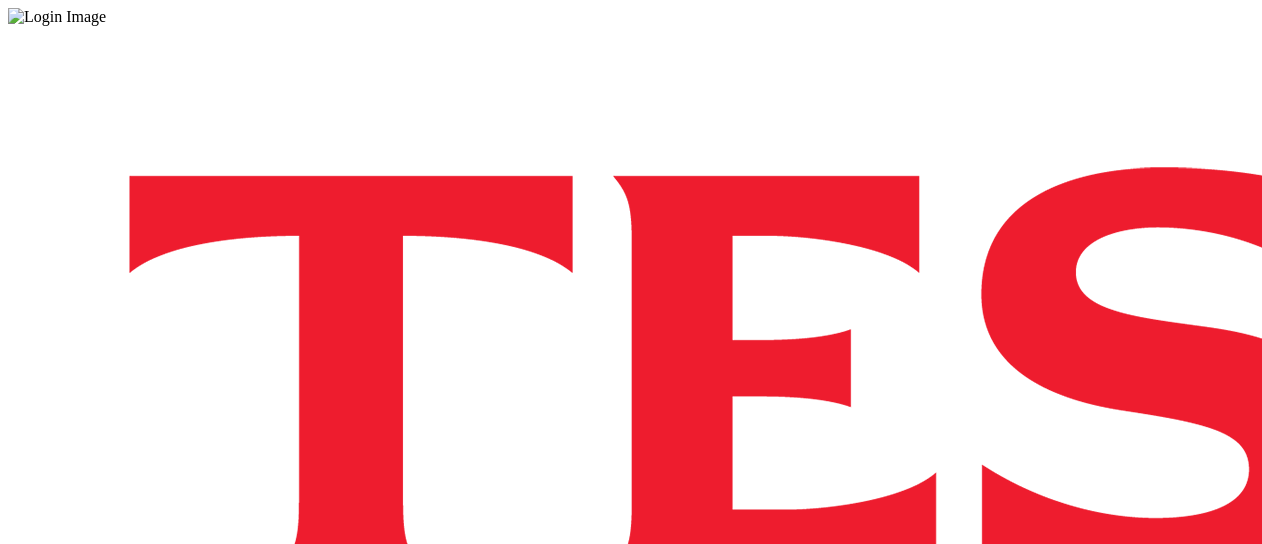 scroll, scrollTop: 0, scrollLeft: 0, axis: both 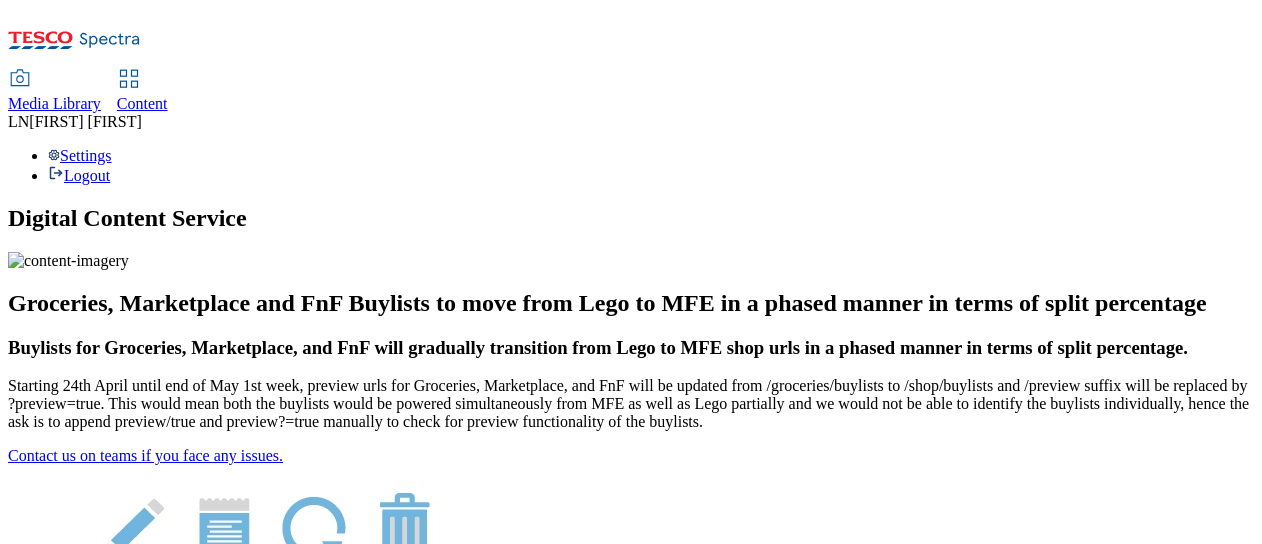 click on "Content" at bounding box center [142, 103] 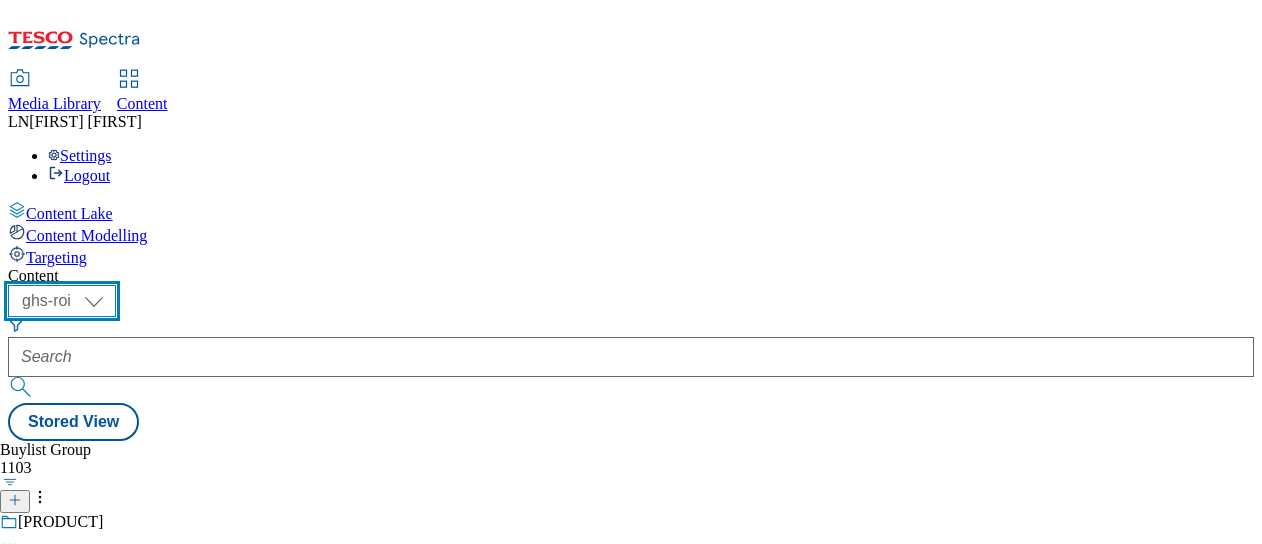 click on "ghs-roi ghs-uk" at bounding box center (62, 301) 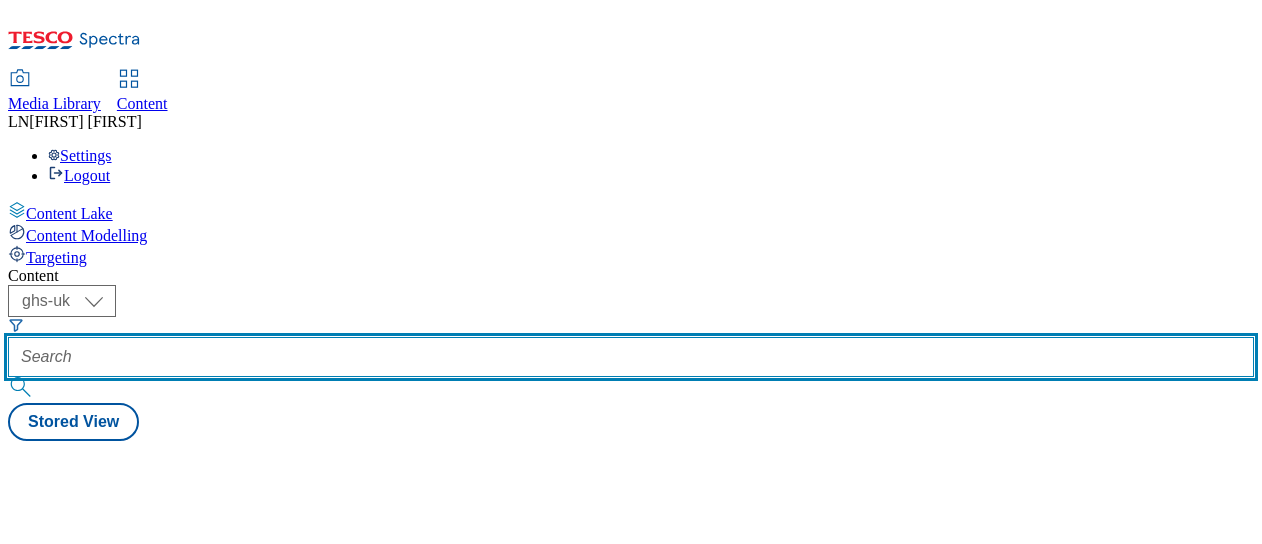 click at bounding box center [631, 357] 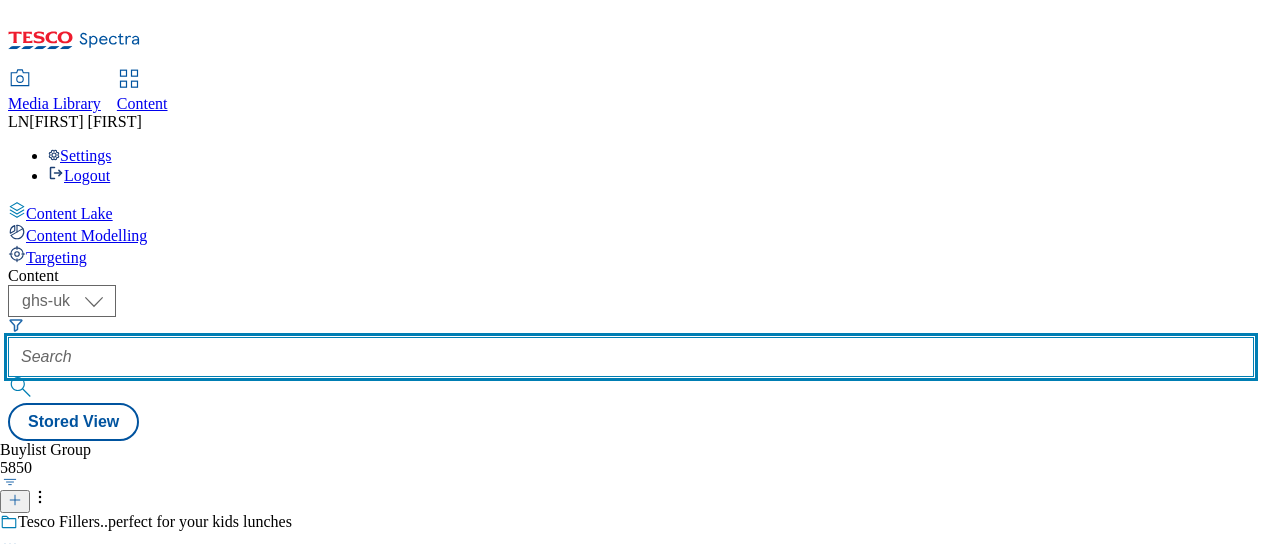 paste on "541610" 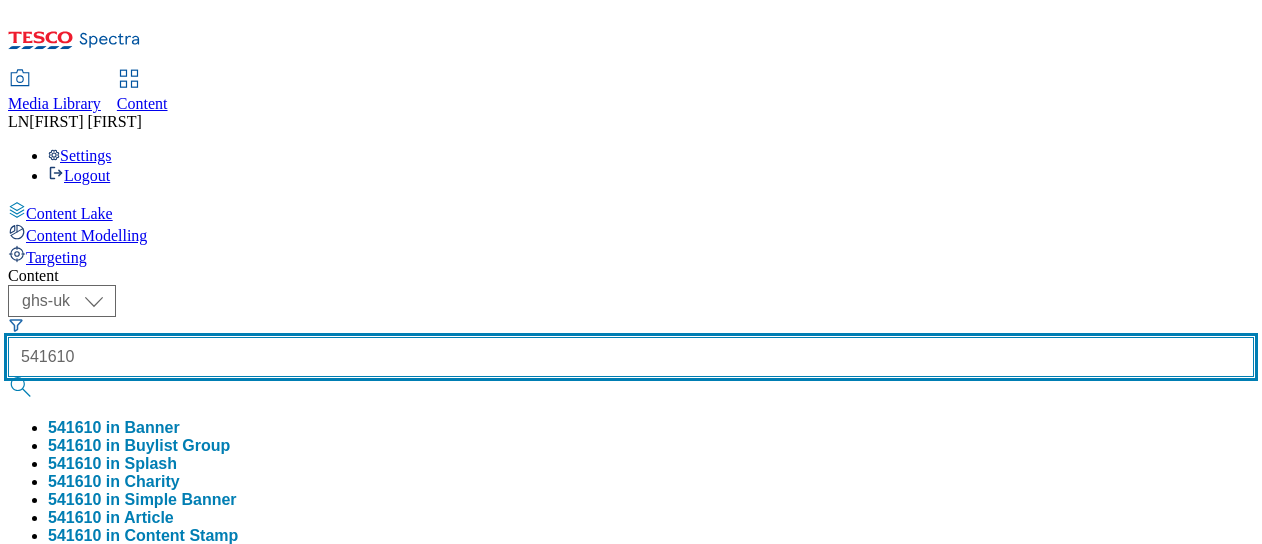 type on "541610" 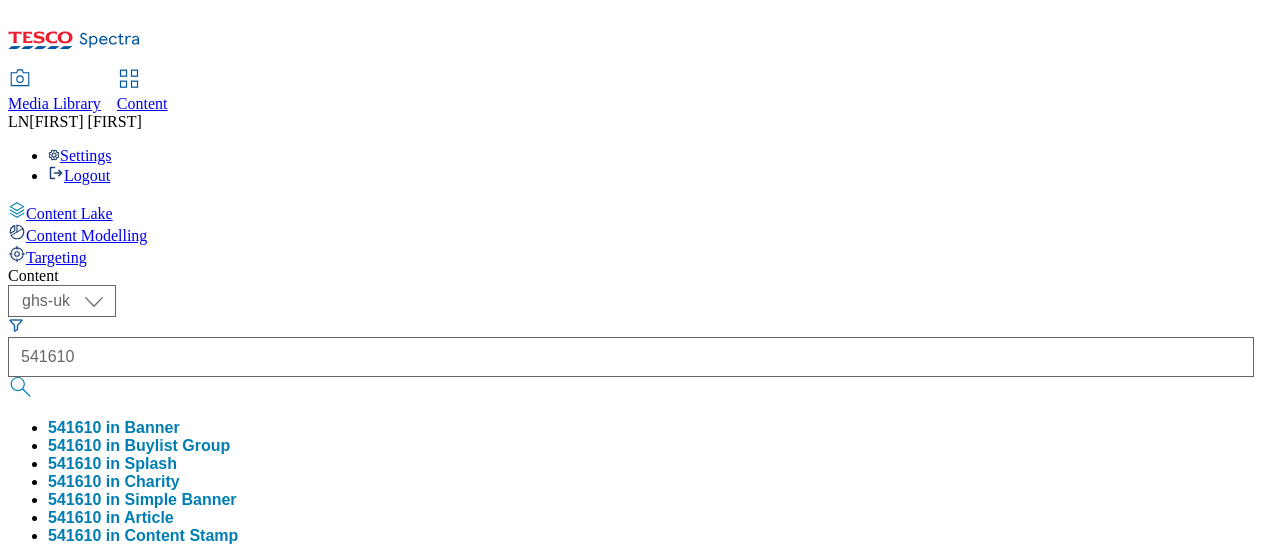 click on "Content   ( optional ) ghs-roi ghs-uk ghs-uk 541610 541610 in   Banner 541610 in   Buylist Group 541610 in   Splash 541610 in   Charity 541610 in   Simple Banner 541610 in   Article 541610 in   Content Stamp 541610 in   Hello homepage 541610 in   Buylist Product 541610 in   Buylist Category 541610 in   Buylist 541610 in   Content Group 541610 in   Content Heading 541610 Stored View Buylist Group 1 lane  |   1 item Buylist 1   Ad541610 / [PRODUCT] / [PRODUCT] 29 [MONTH] [YEAR] [TIME]" at bounding box center [631, 901] 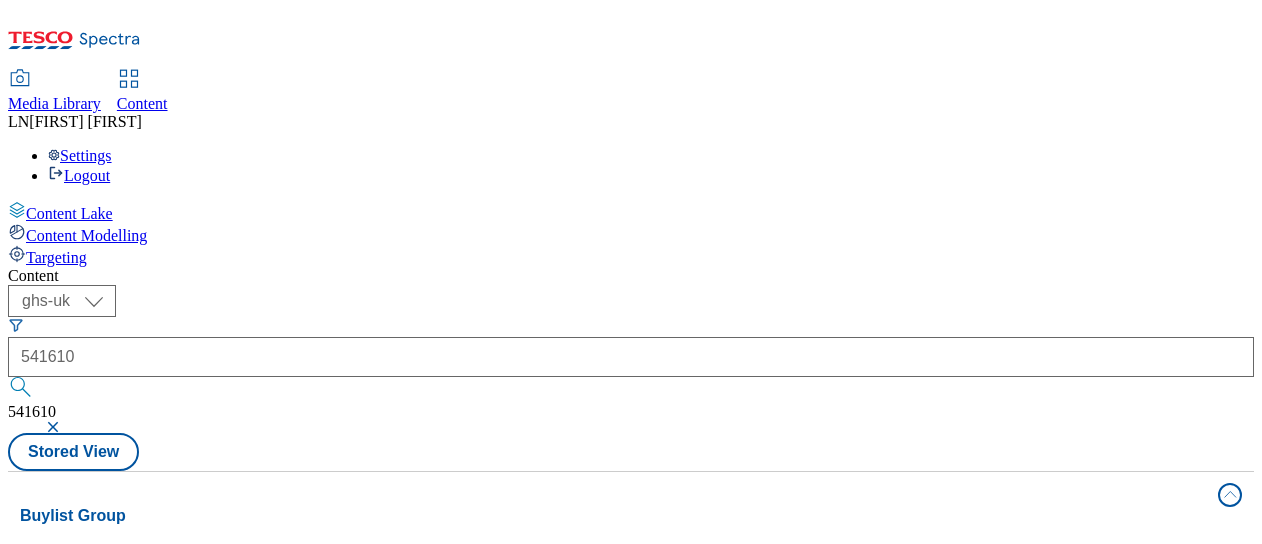 click on "Ad541610 / [PRODUCT] / [PRODUCT] 29 [MONTH] [YEAR] [TIME]" at bounding box center (133, 772) 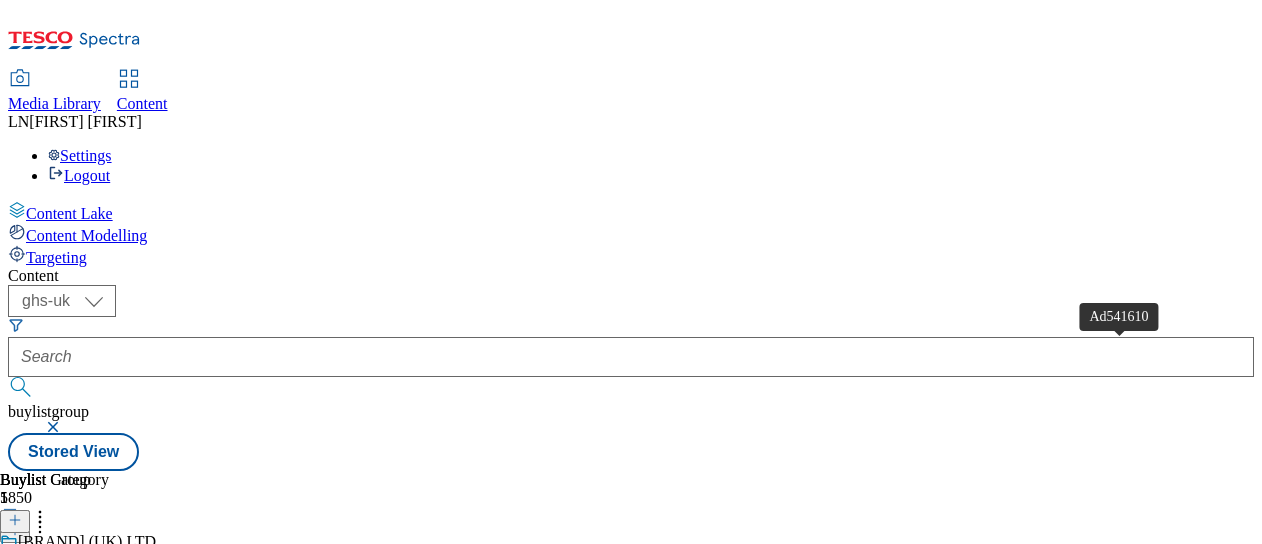 click on "Ad541610" at bounding box center (34, 588) 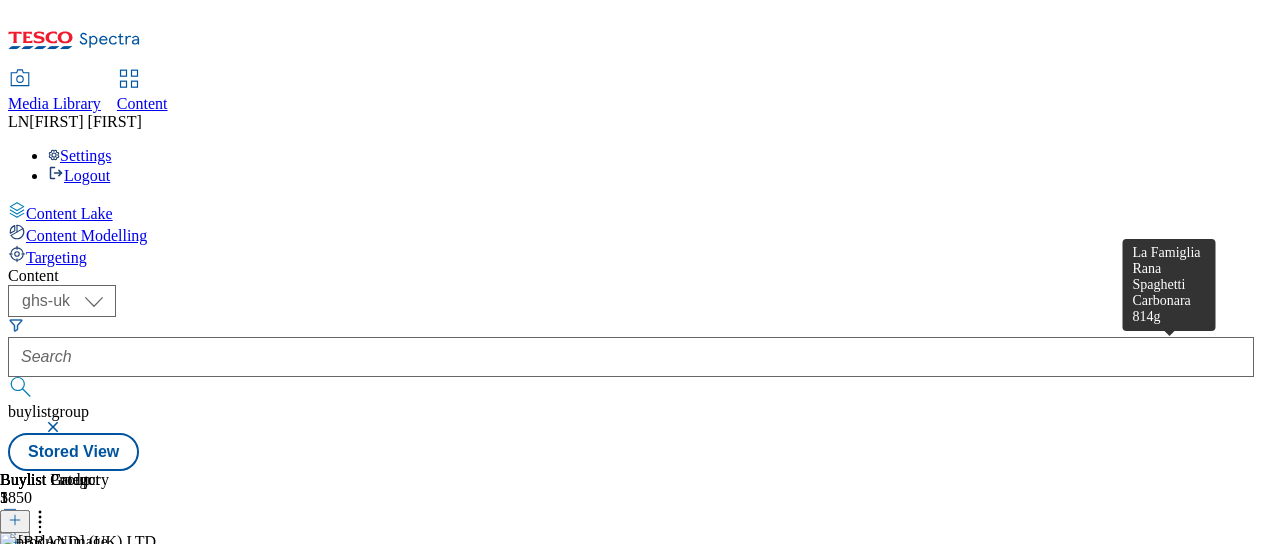 scroll, scrollTop: 0, scrollLeft: 512, axis: horizontal 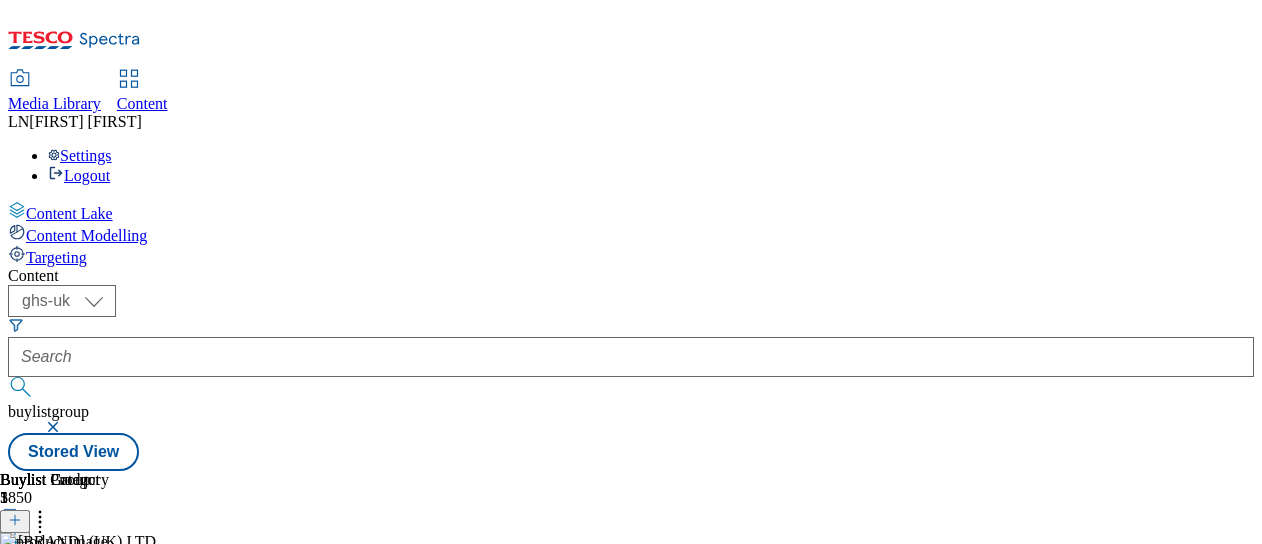 click 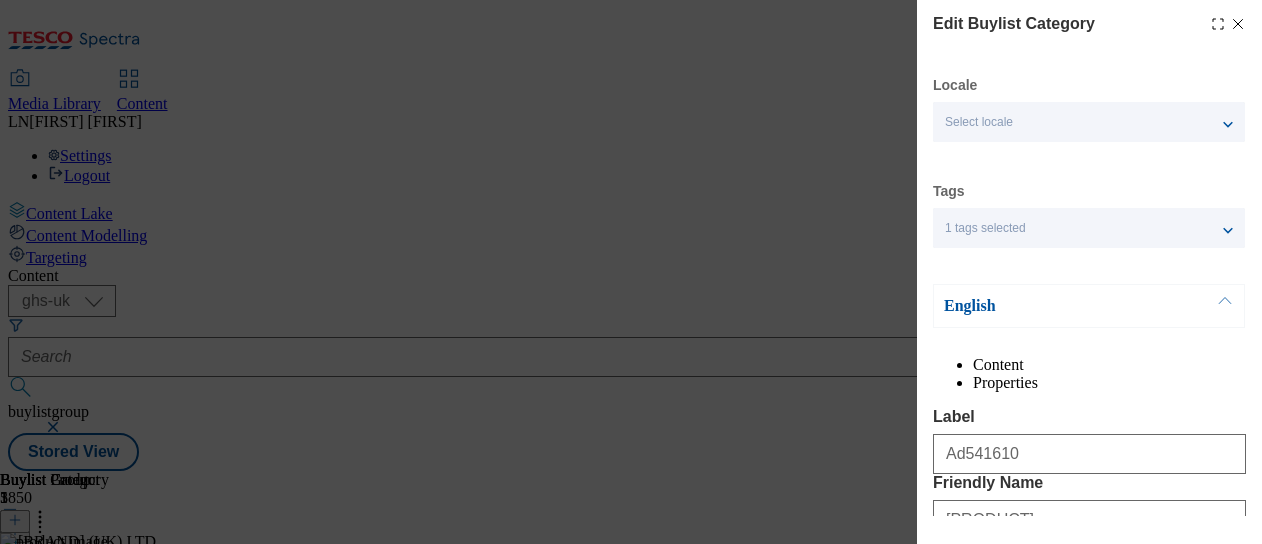 scroll, scrollTop: 454, scrollLeft: 0, axis: vertical 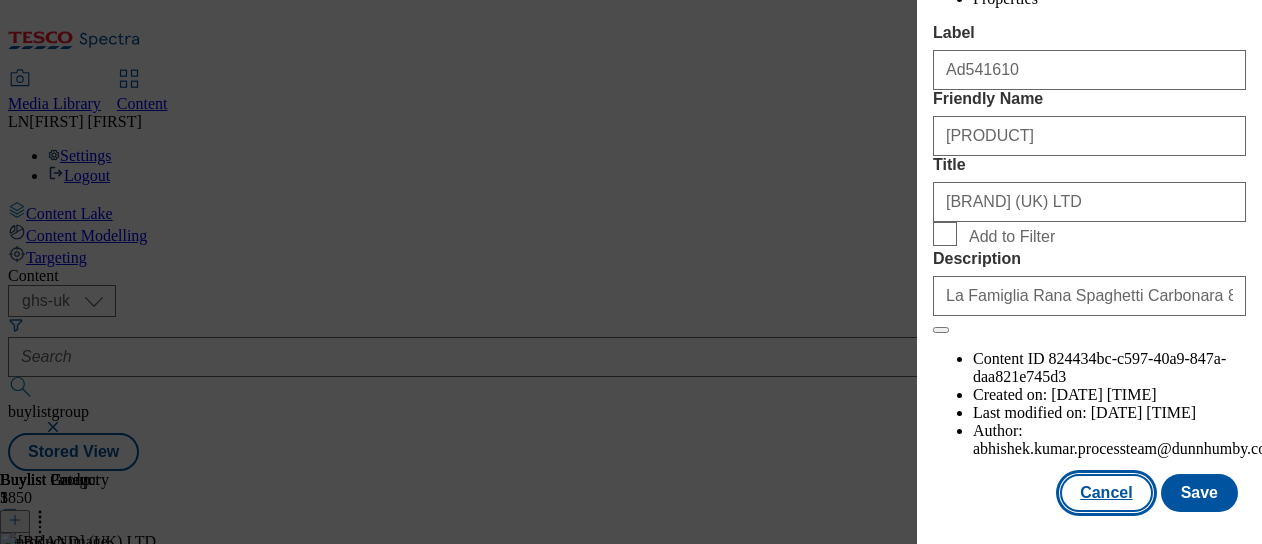 click on "Cancel" at bounding box center [1106, 493] 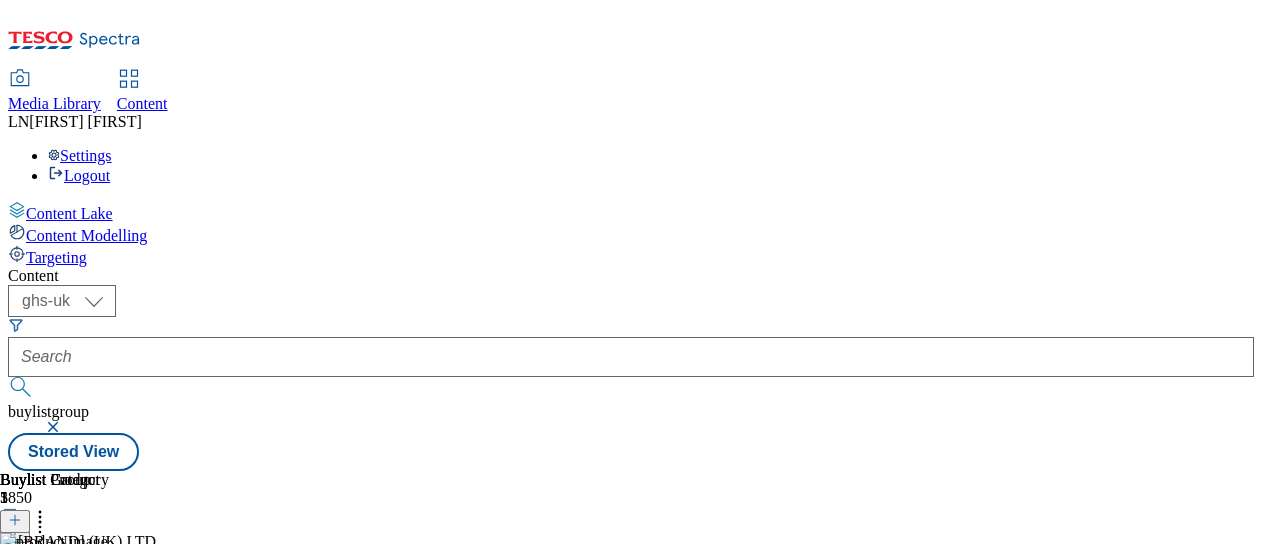 click on "[PRODUCT]" at bounding box center (64, 652) 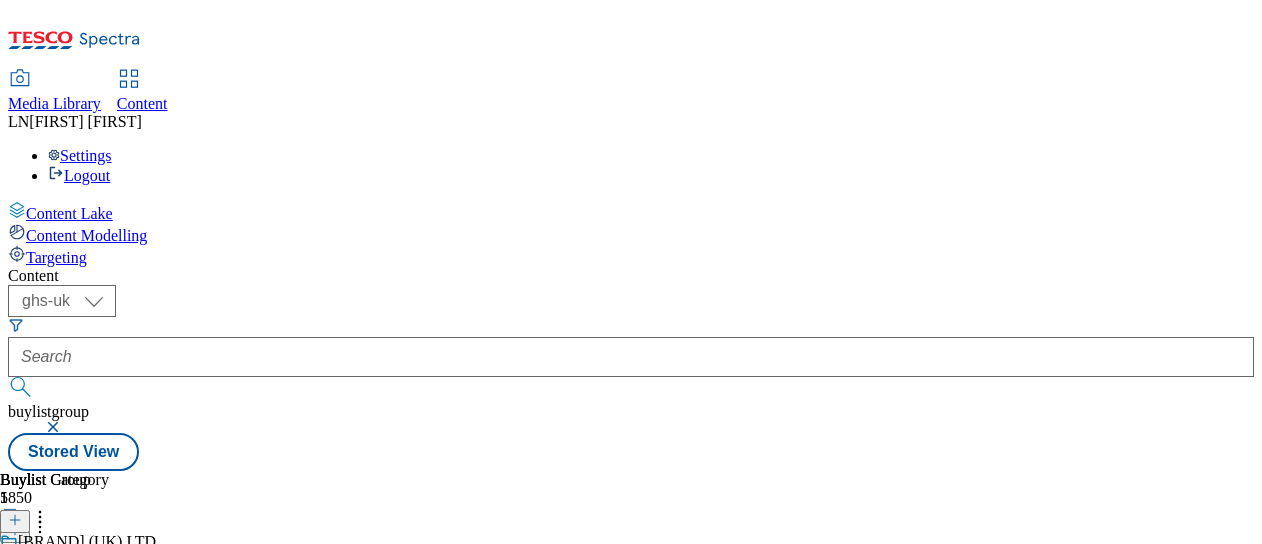 click on "Discover italy’s secret to perfect pasta" at bounding box center (162, 566) 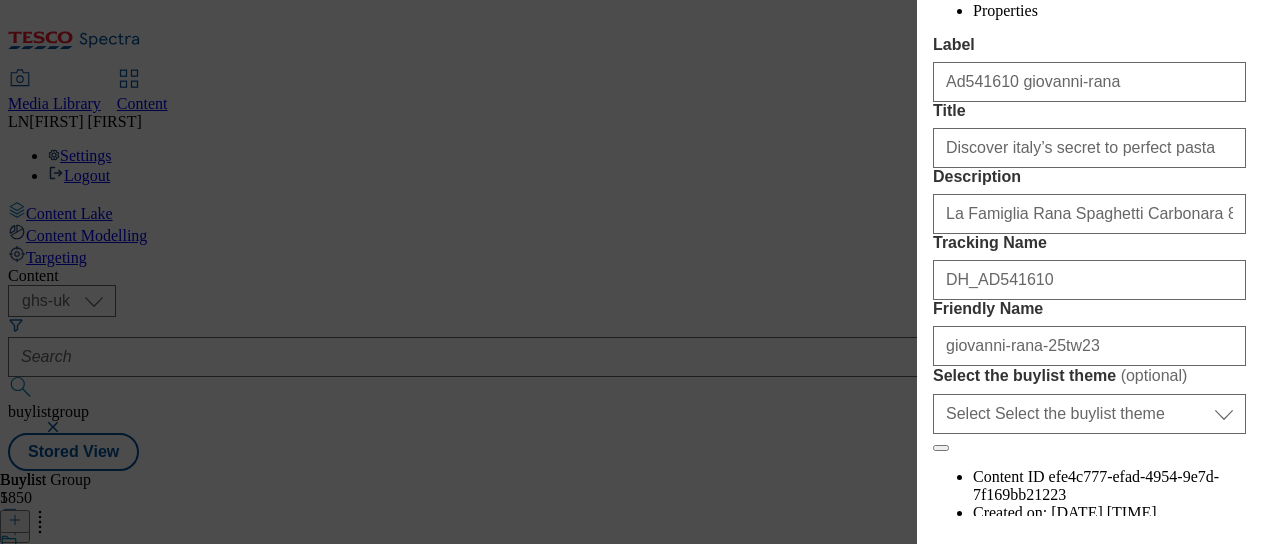 scroll, scrollTop: 291, scrollLeft: 0, axis: vertical 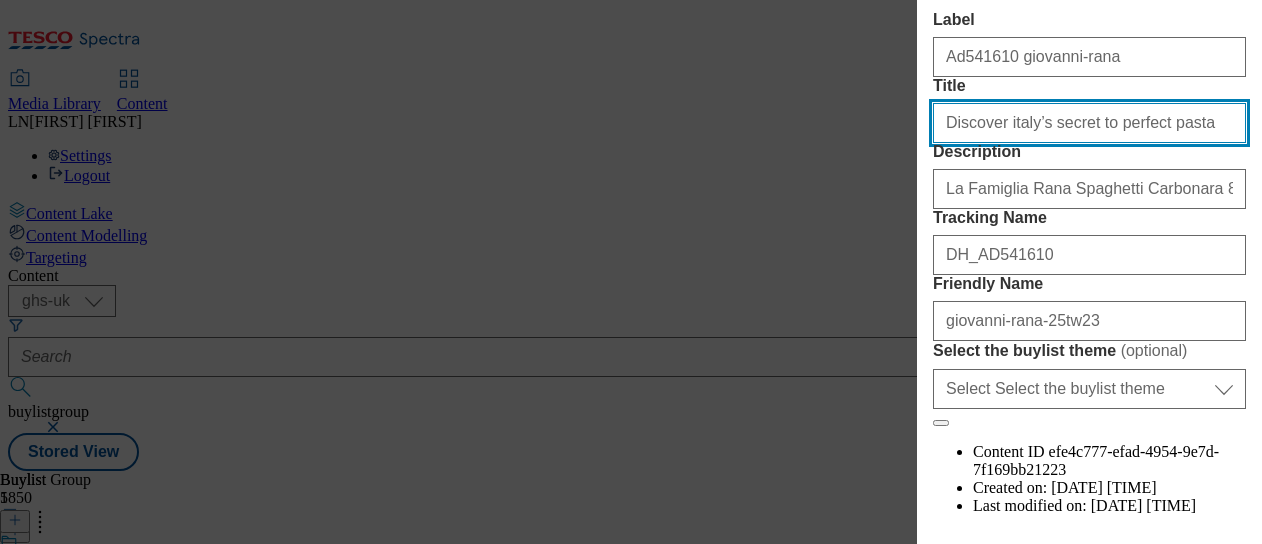 click on "Discover italy’s secret to perfect pasta" at bounding box center (1089, 123) 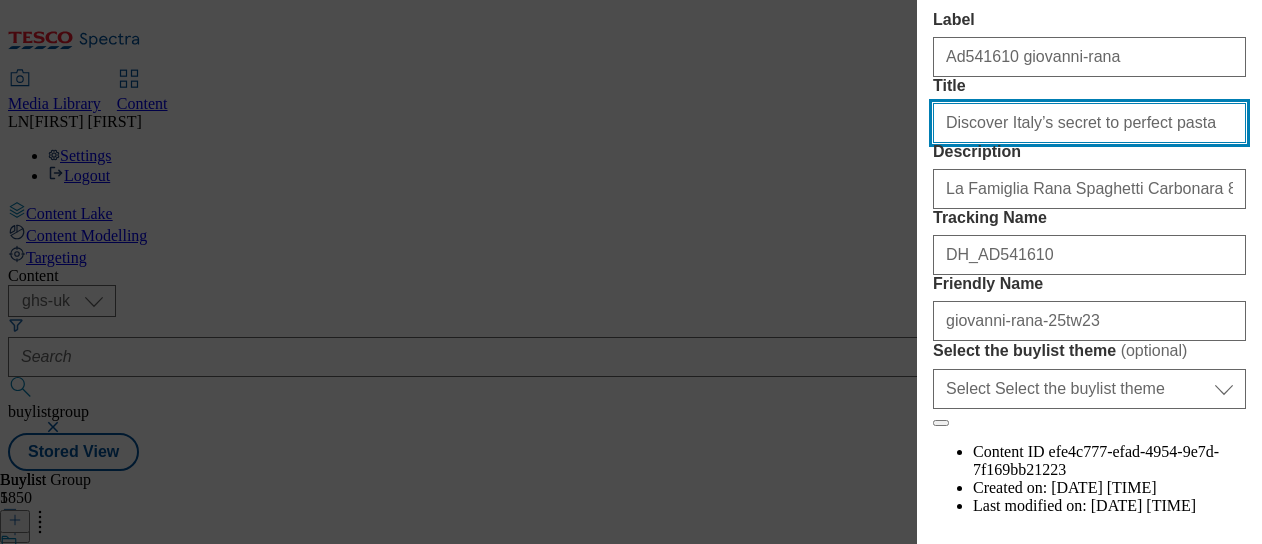 type on "Discover Italy’s secret to perfect pasta" 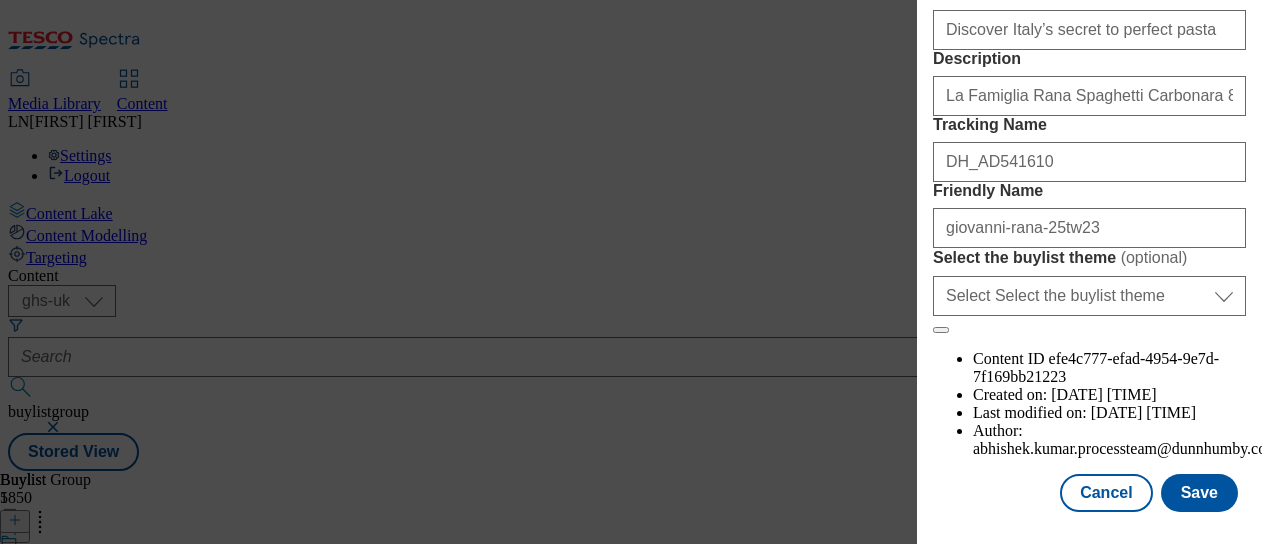 scroll, scrollTop: 492, scrollLeft: 0, axis: vertical 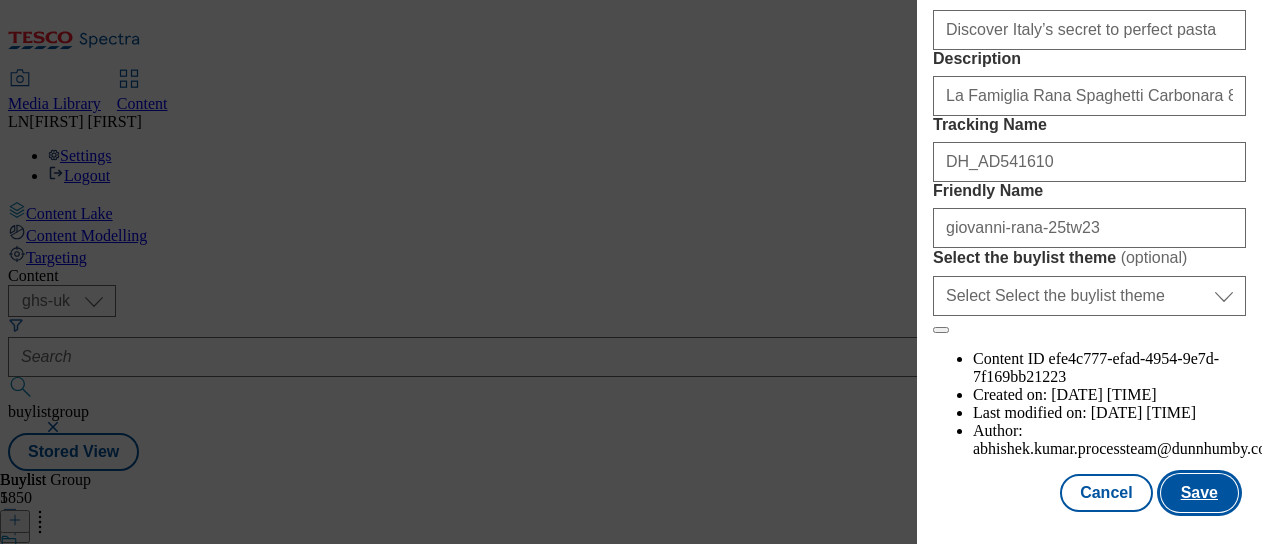 click on "Save" at bounding box center [1199, 493] 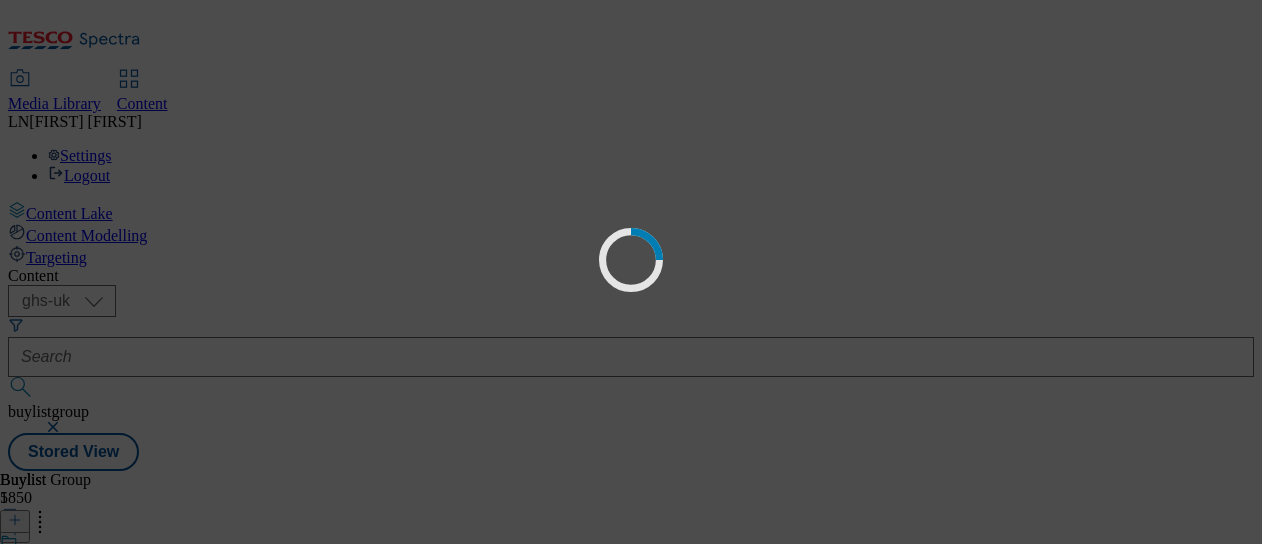 scroll, scrollTop: 0, scrollLeft: 0, axis: both 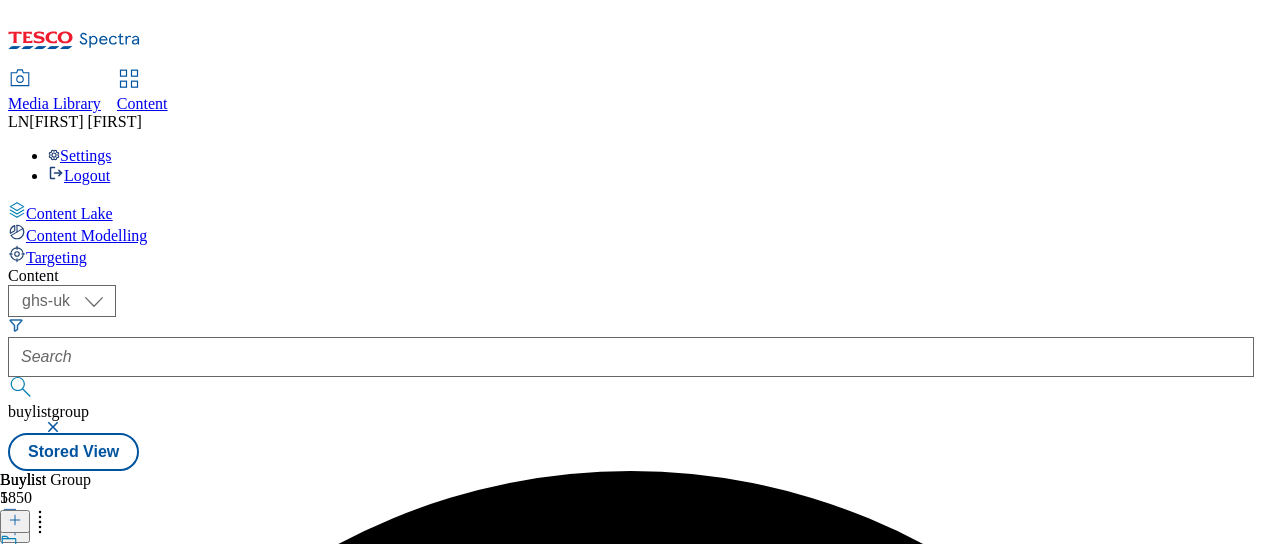 click on "[PRODUCT]" at bounding box center [64, 606] 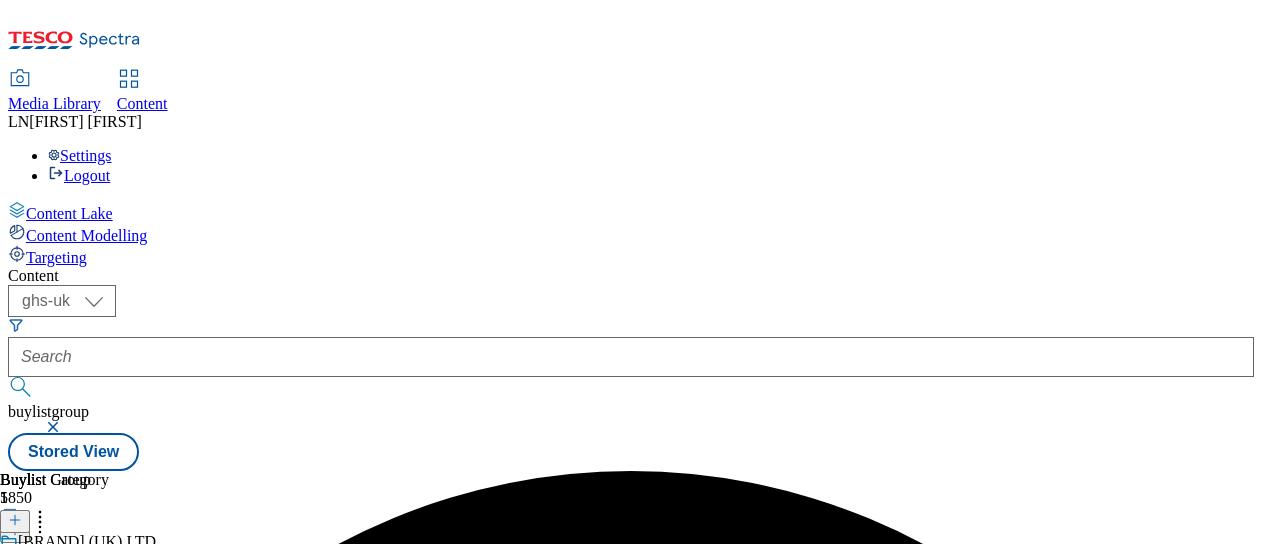 scroll, scrollTop: 0, scrollLeft: 142, axis: horizontal 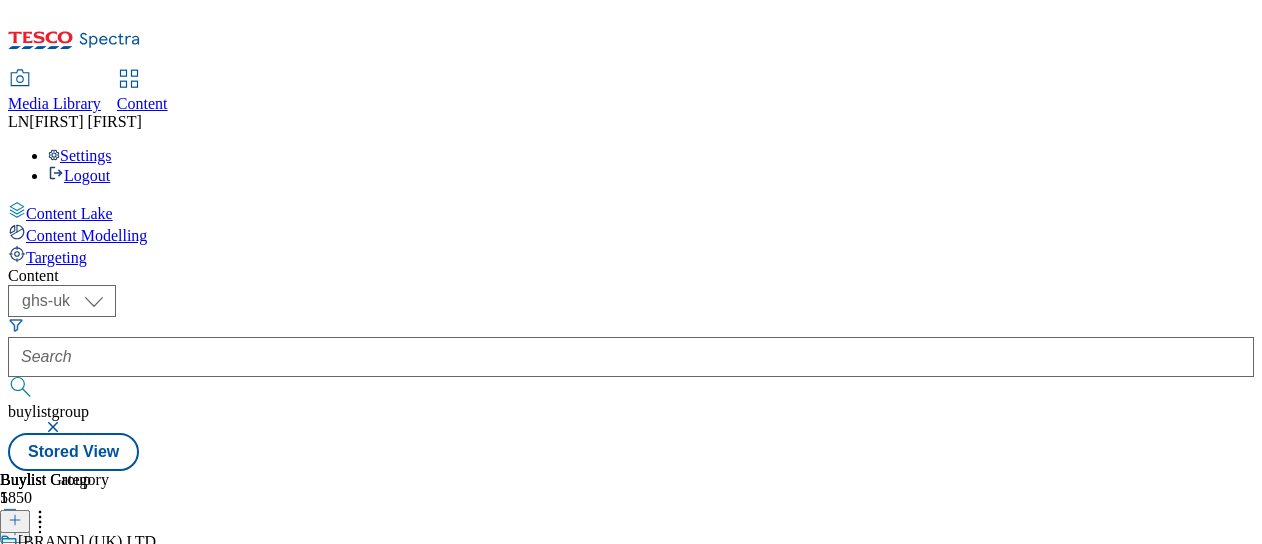click 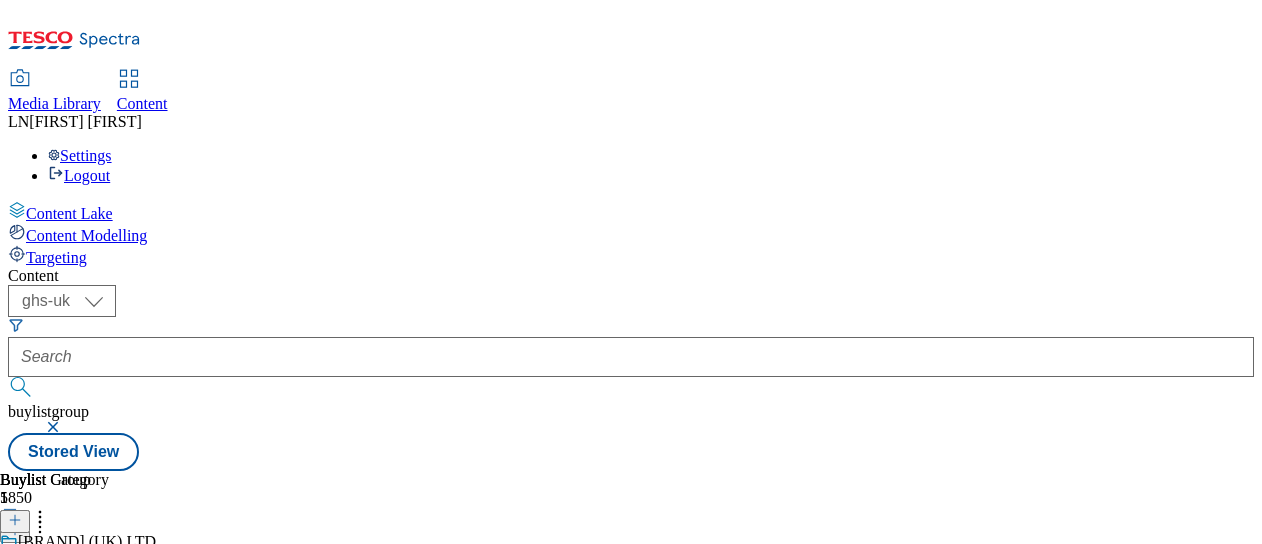 scroll, scrollTop: 160, scrollLeft: 0, axis: vertical 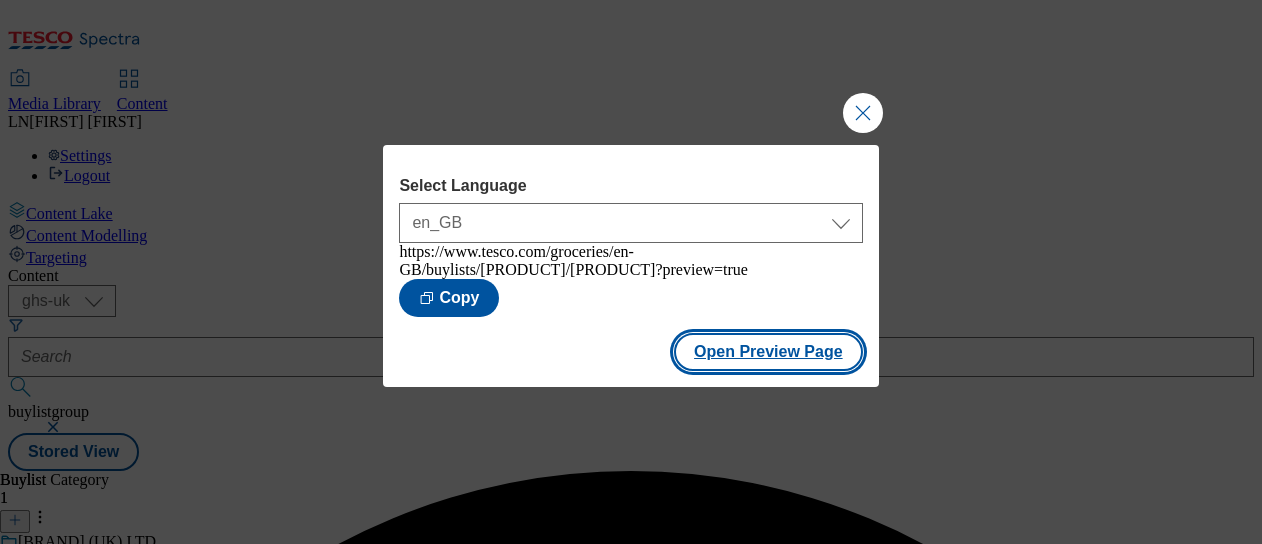 click on "Open Preview Page" at bounding box center [768, 352] 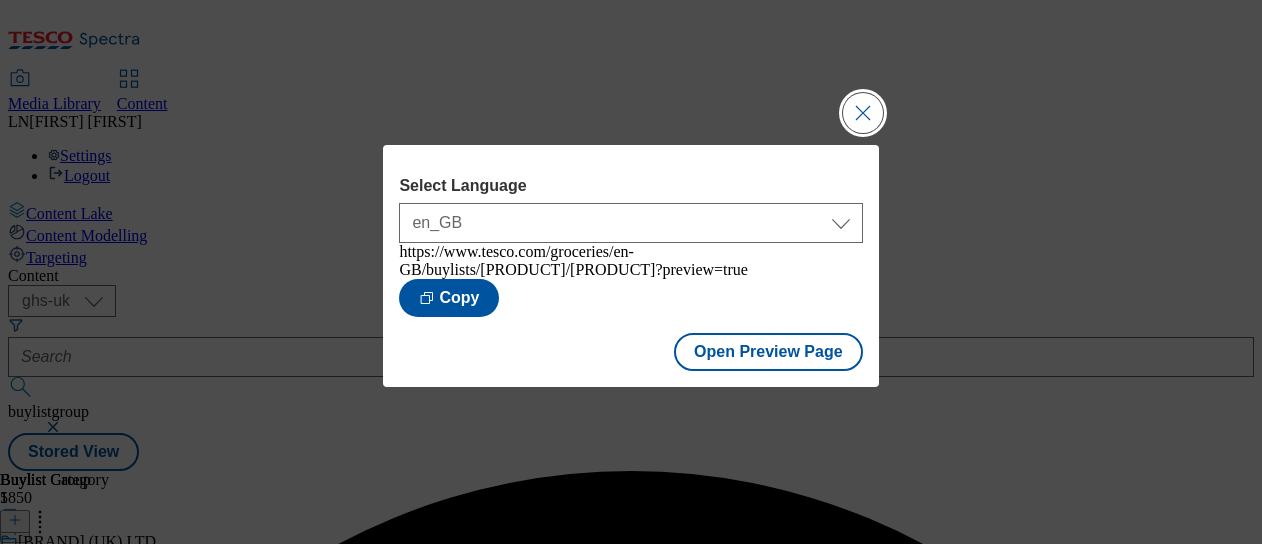 click at bounding box center [863, 113] 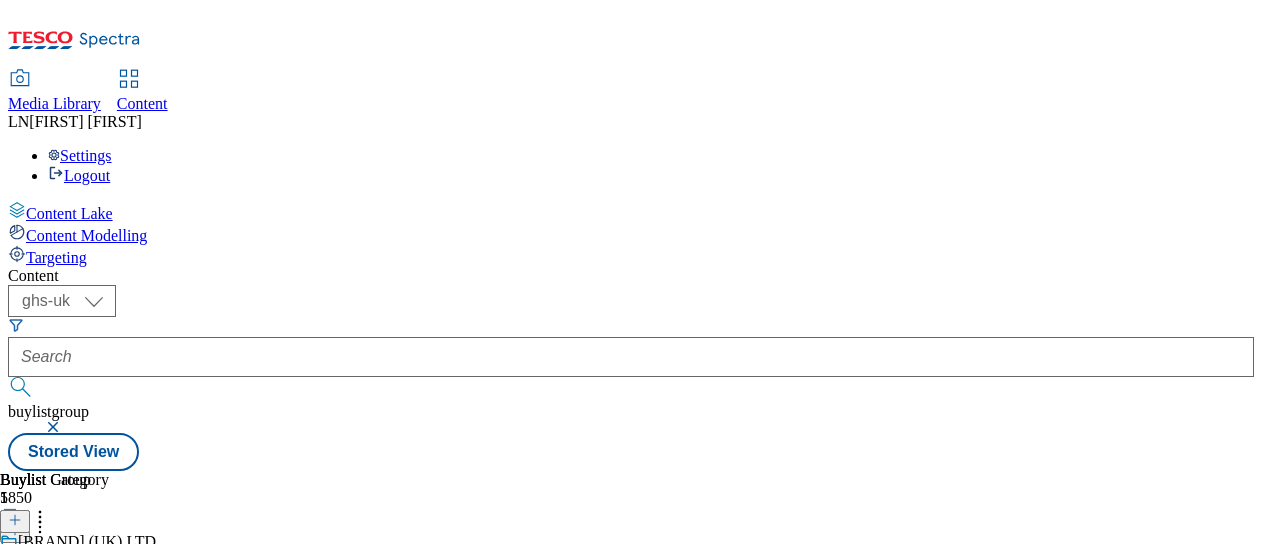 click on "Ad541610 [PRODUCT] 1 [MONTH] [YEAR] [TIME]" at bounding box center (42, 648) 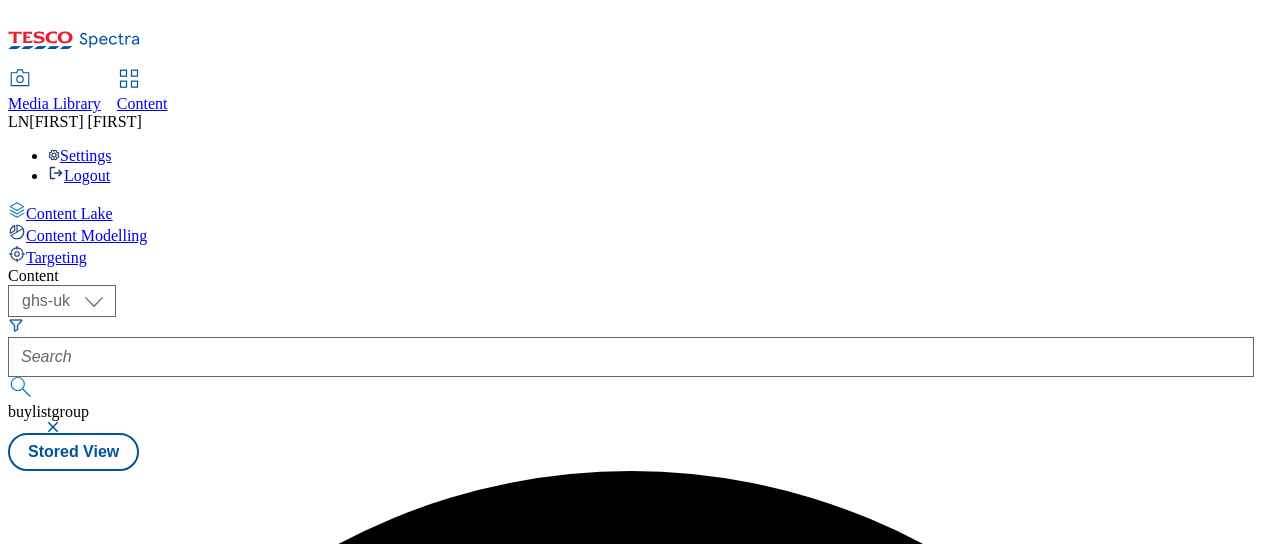 scroll, scrollTop: 0, scrollLeft: 0, axis: both 